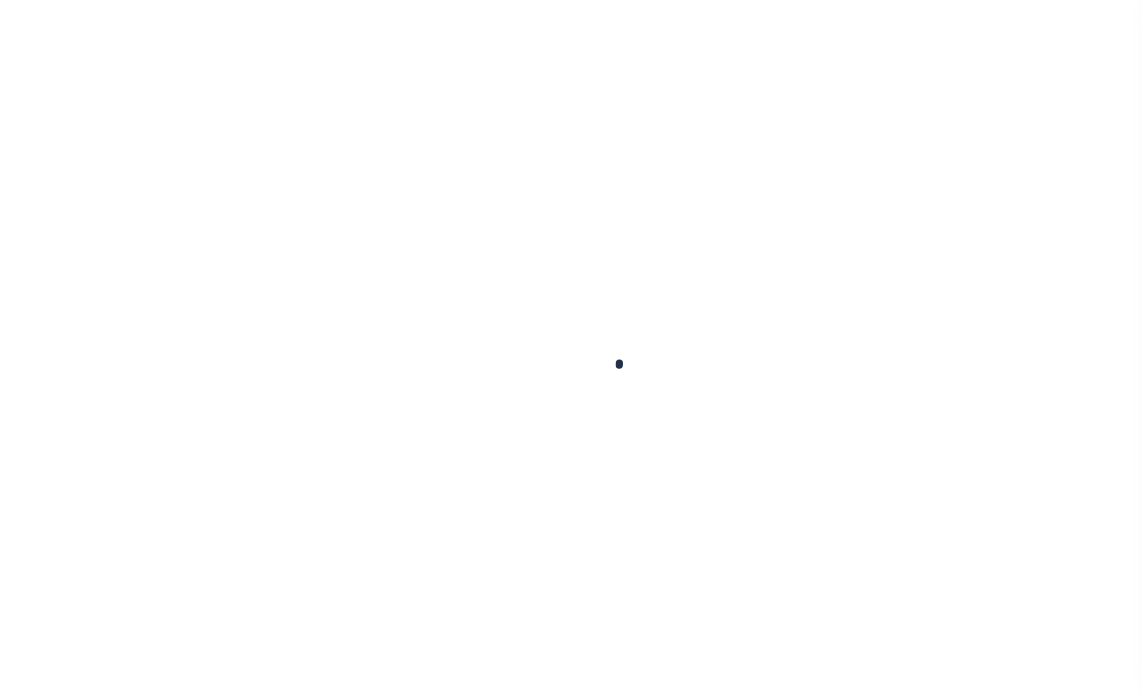 scroll, scrollTop: 0, scrollLeft: 0, axis: both 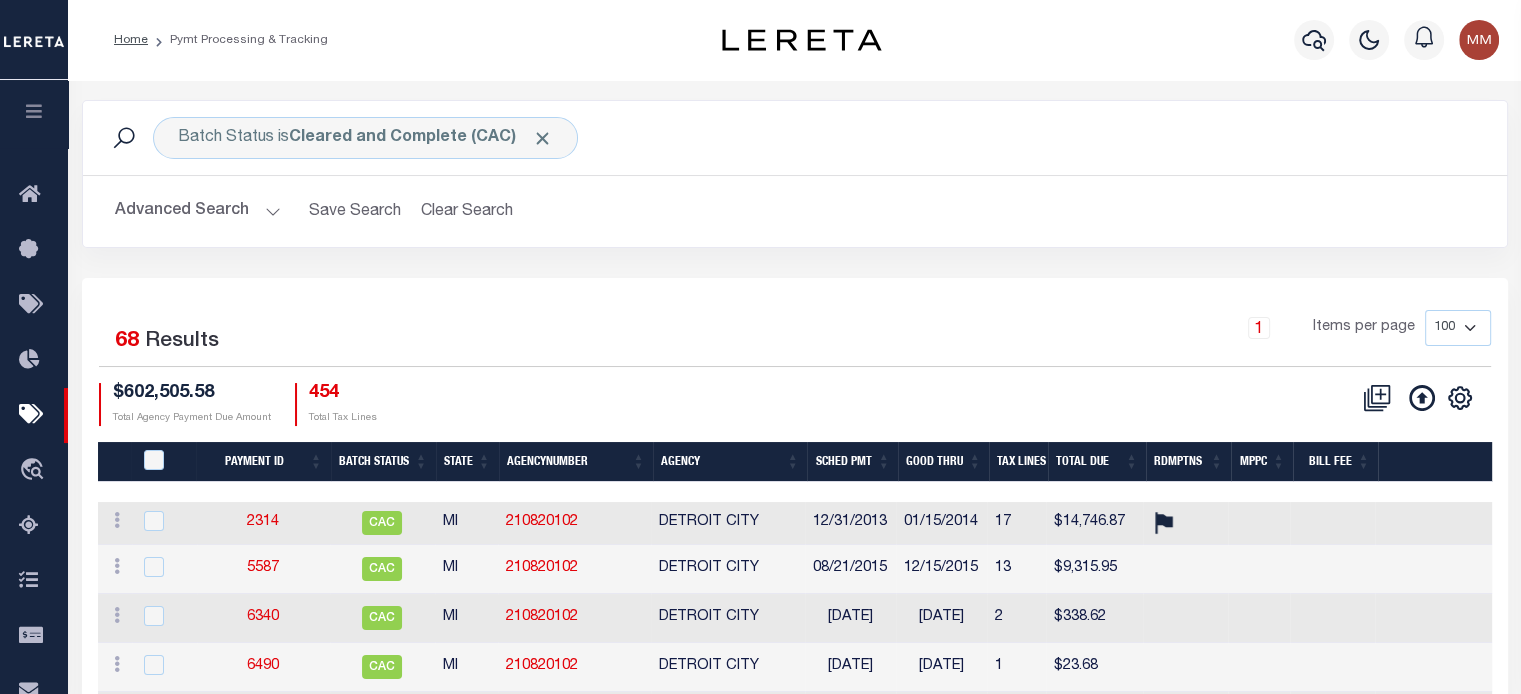 click on "Advanced Search" at bounding box center (198, 211) 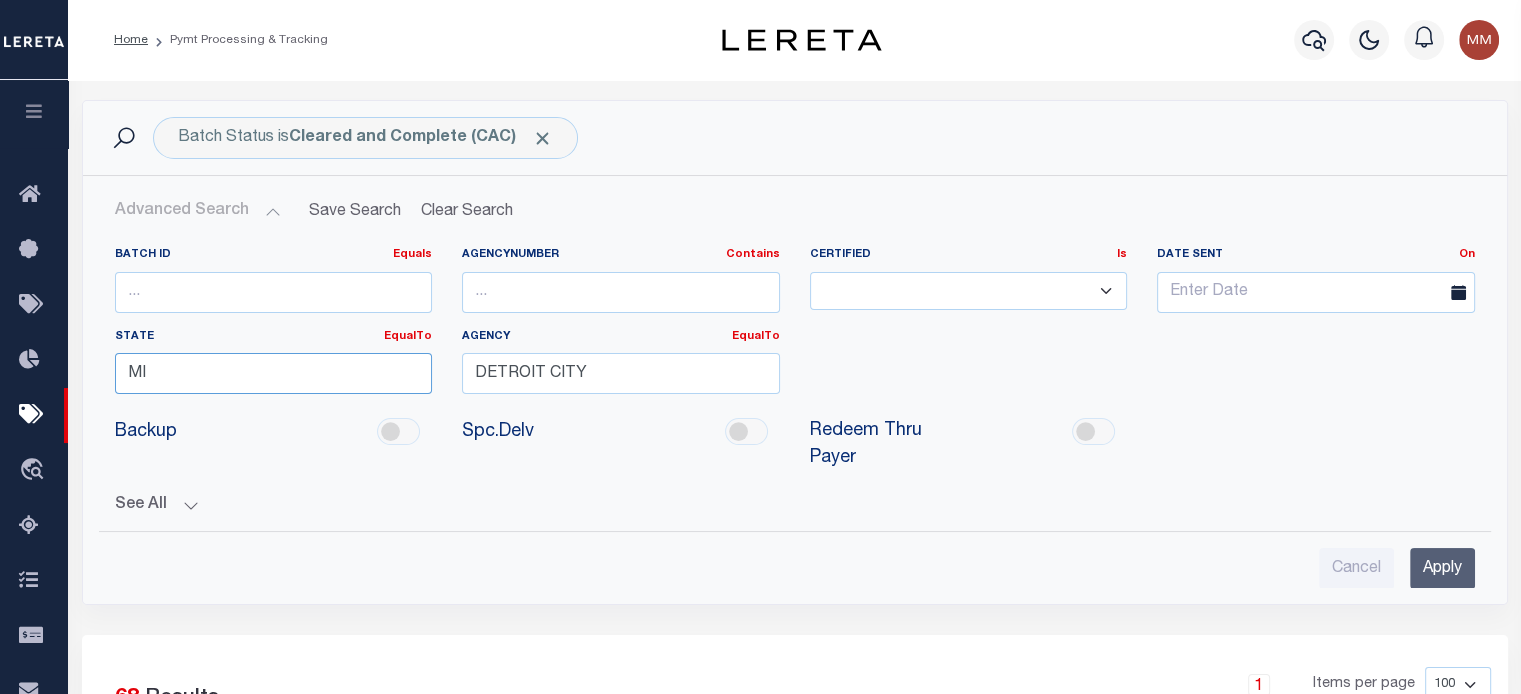 click on "Home Pymt Processing & Tracking
Profile" at bounding box center (760, 2127) 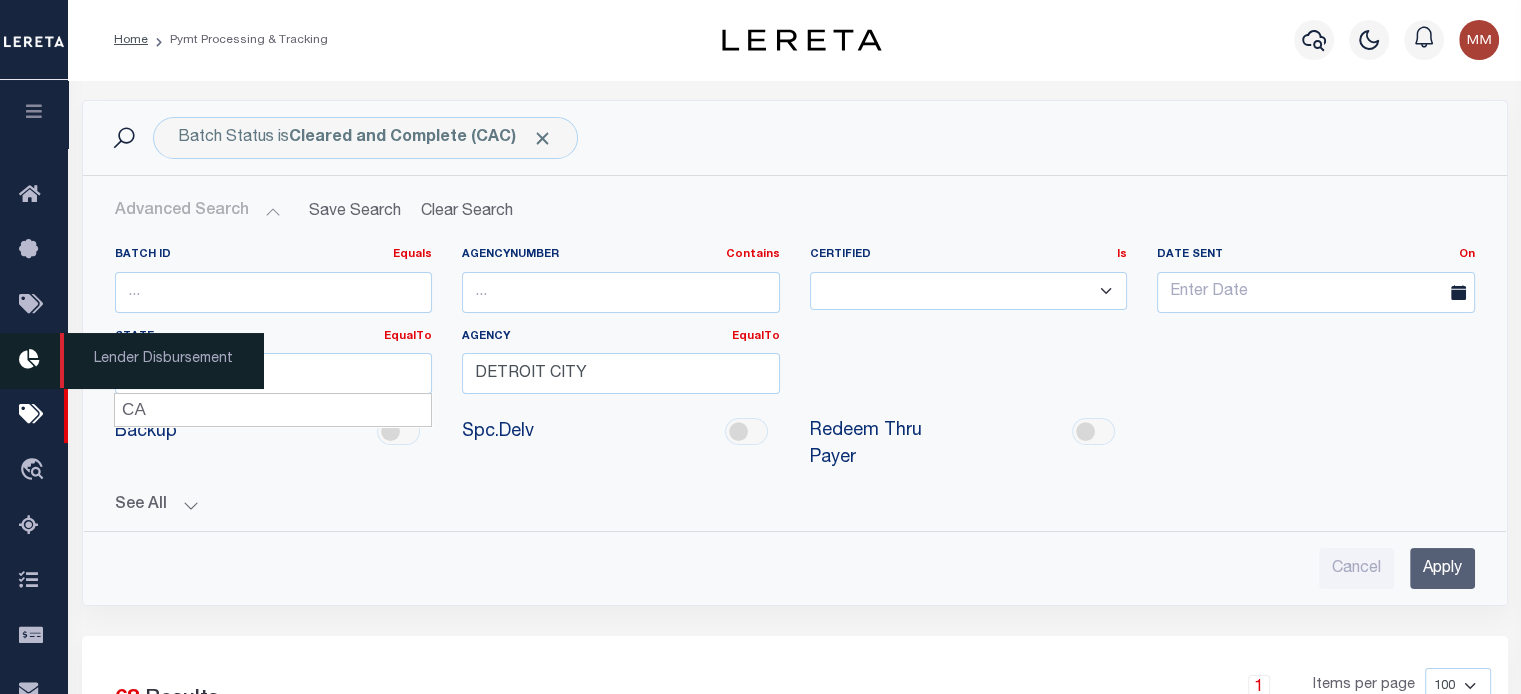 type on "CA" 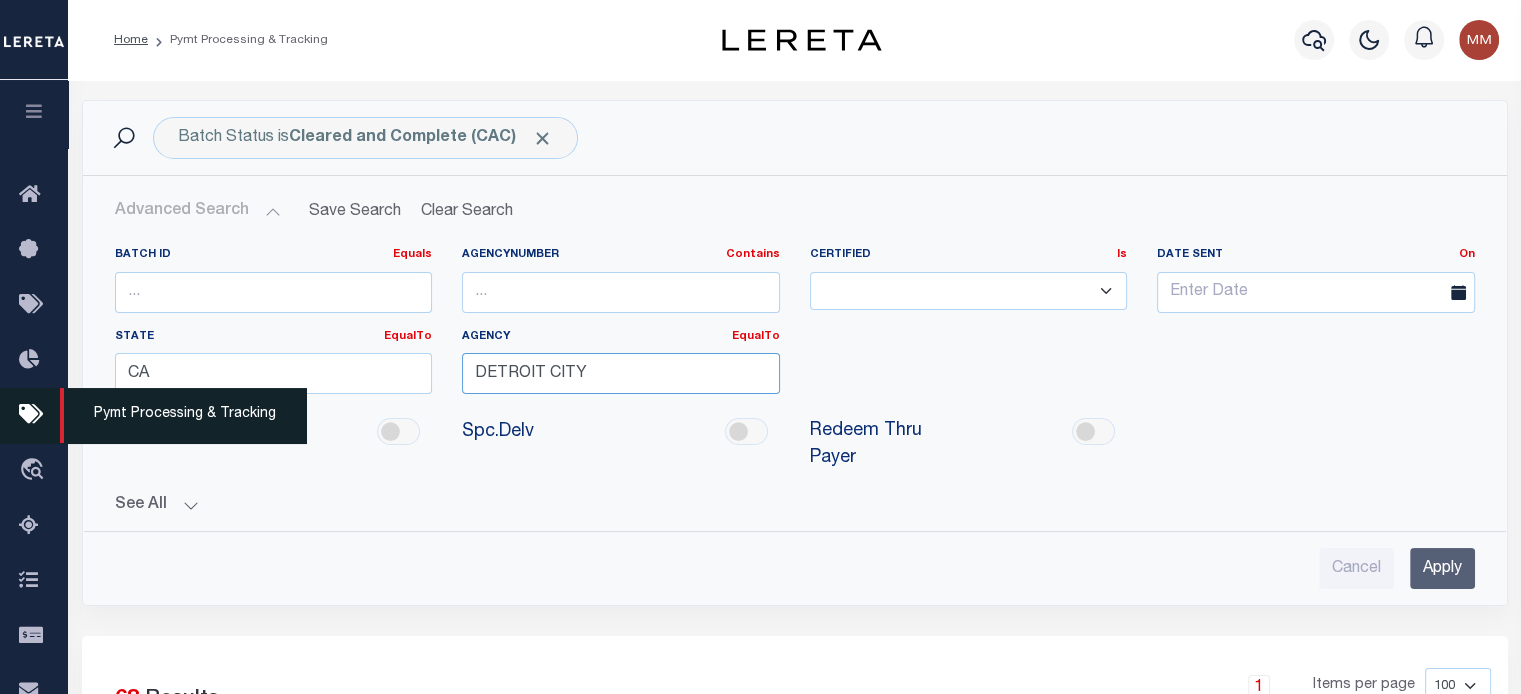 drag, startPoint x: 552, startPoint y: 379, endPoint x: 25, endPoint y: 422, distance: 528.75134 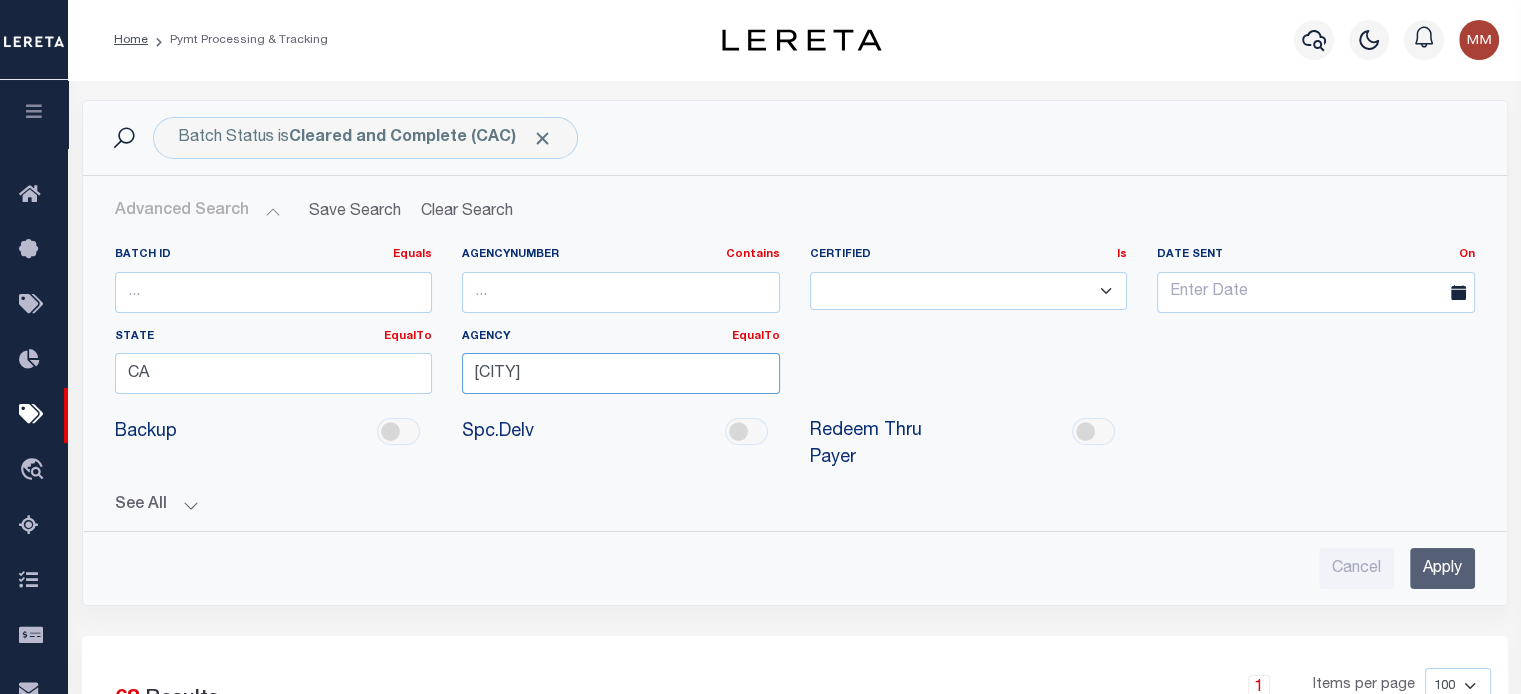 click on "[CITY]" at bounding box center [621, 373] 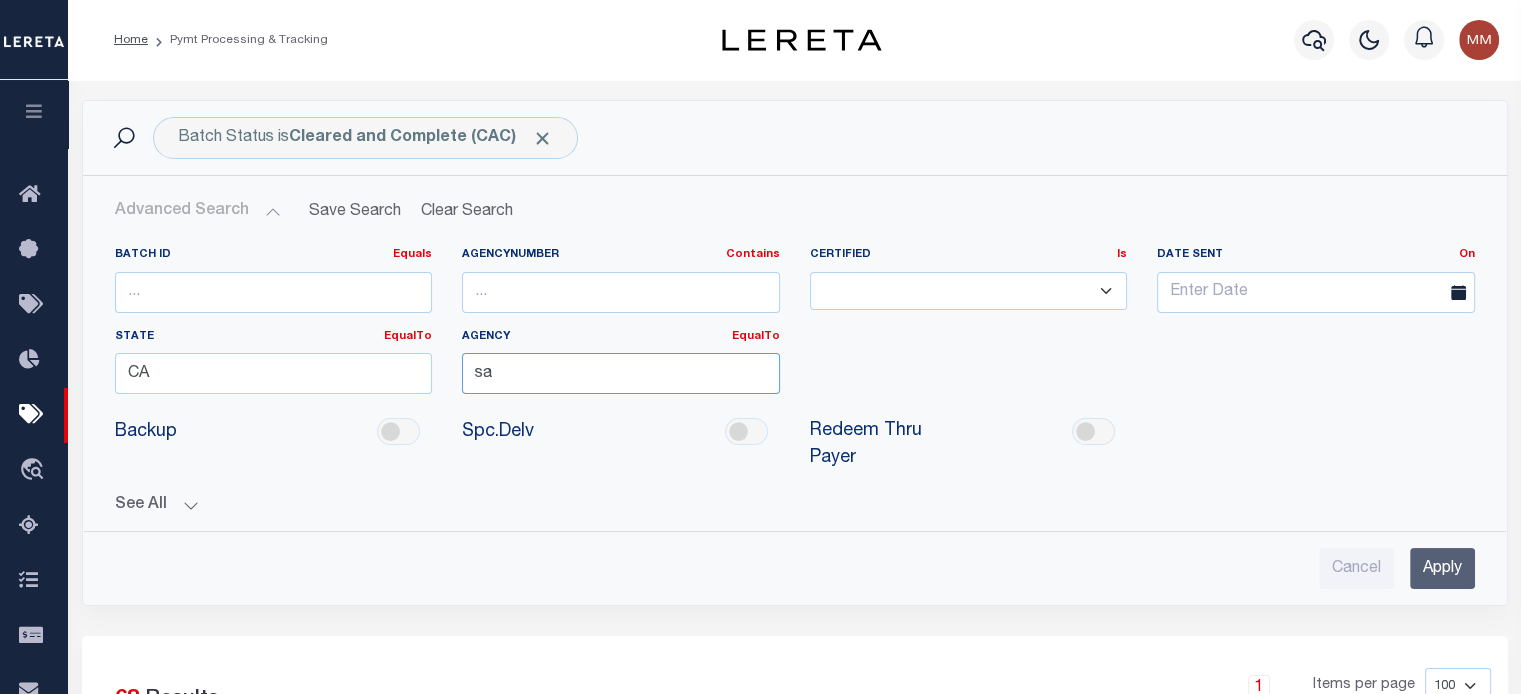 type on "s" 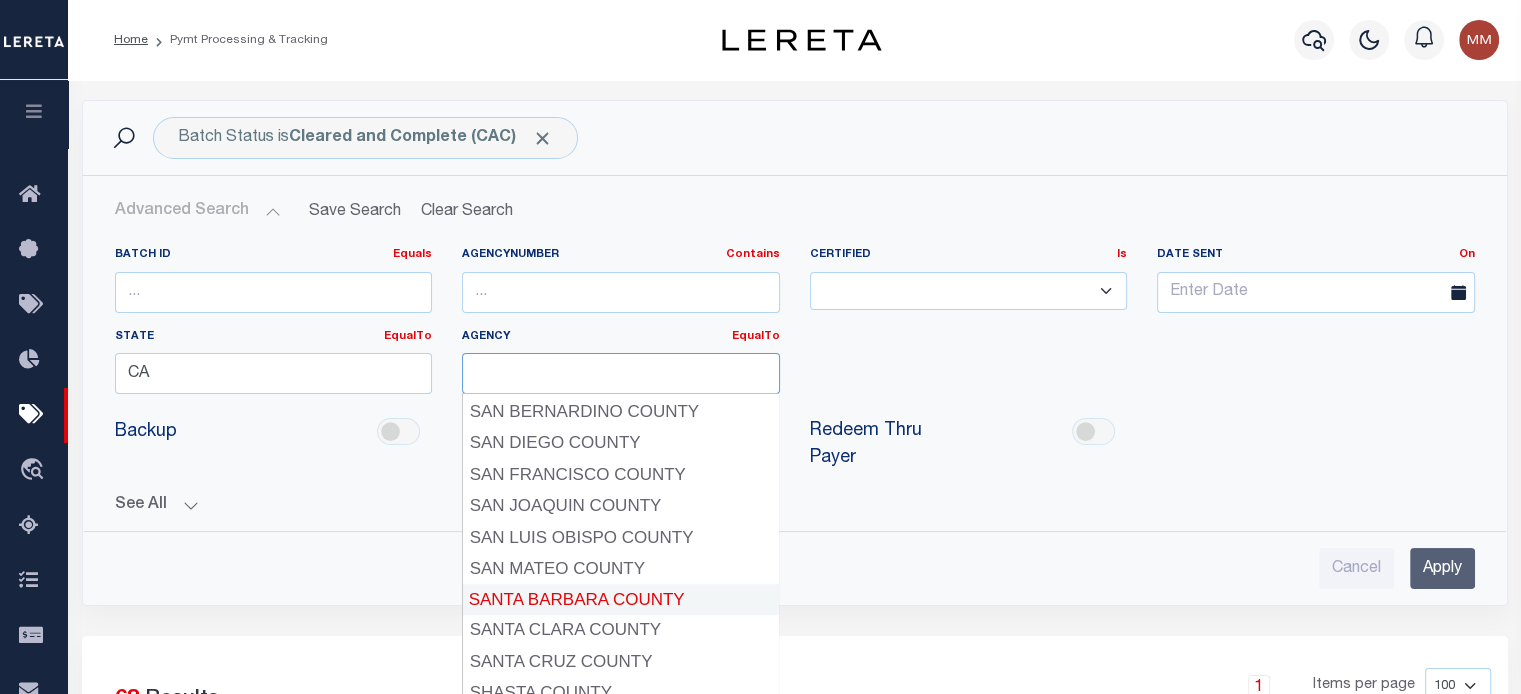 scroll, scrollTop: 1100, scrollLeft: 0, axis: vertical 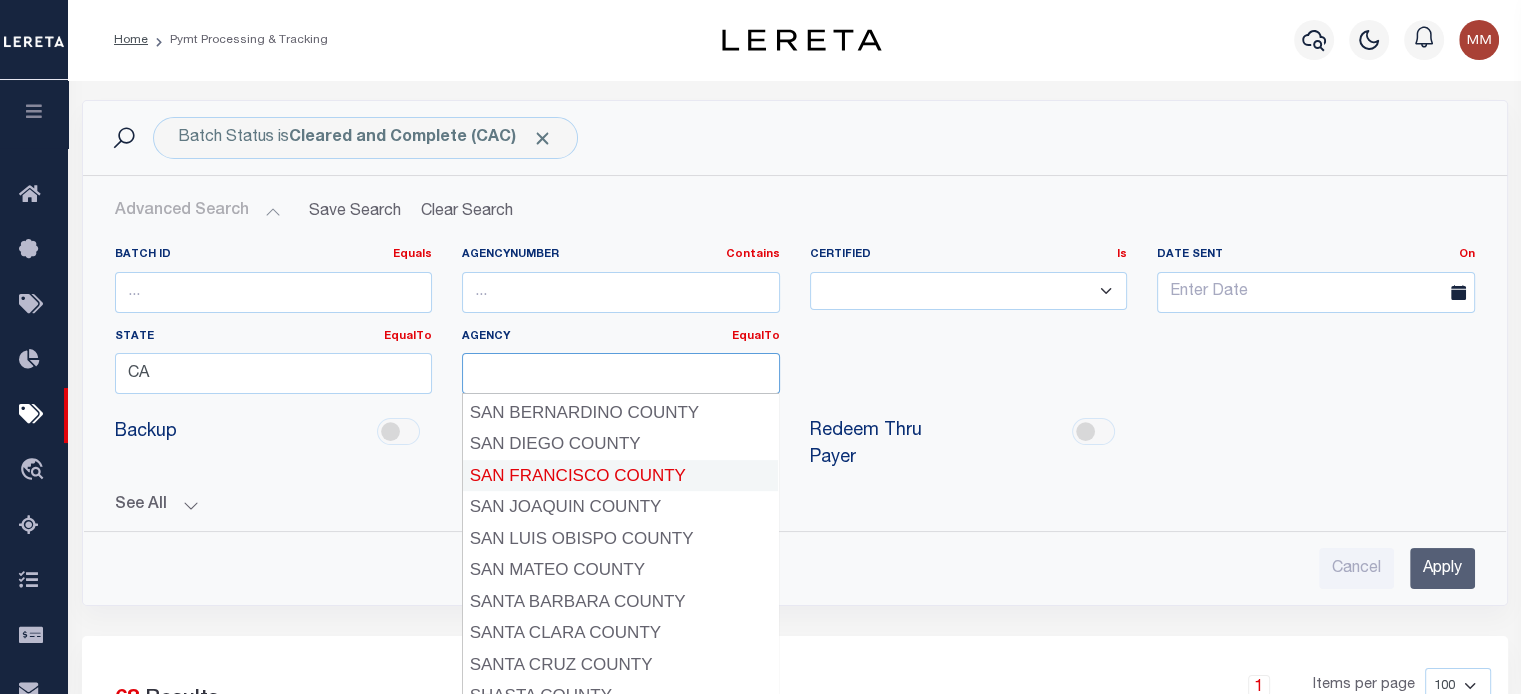 click on "SAN FRANCISCO COUNTY" at bounding box center [621, 476] 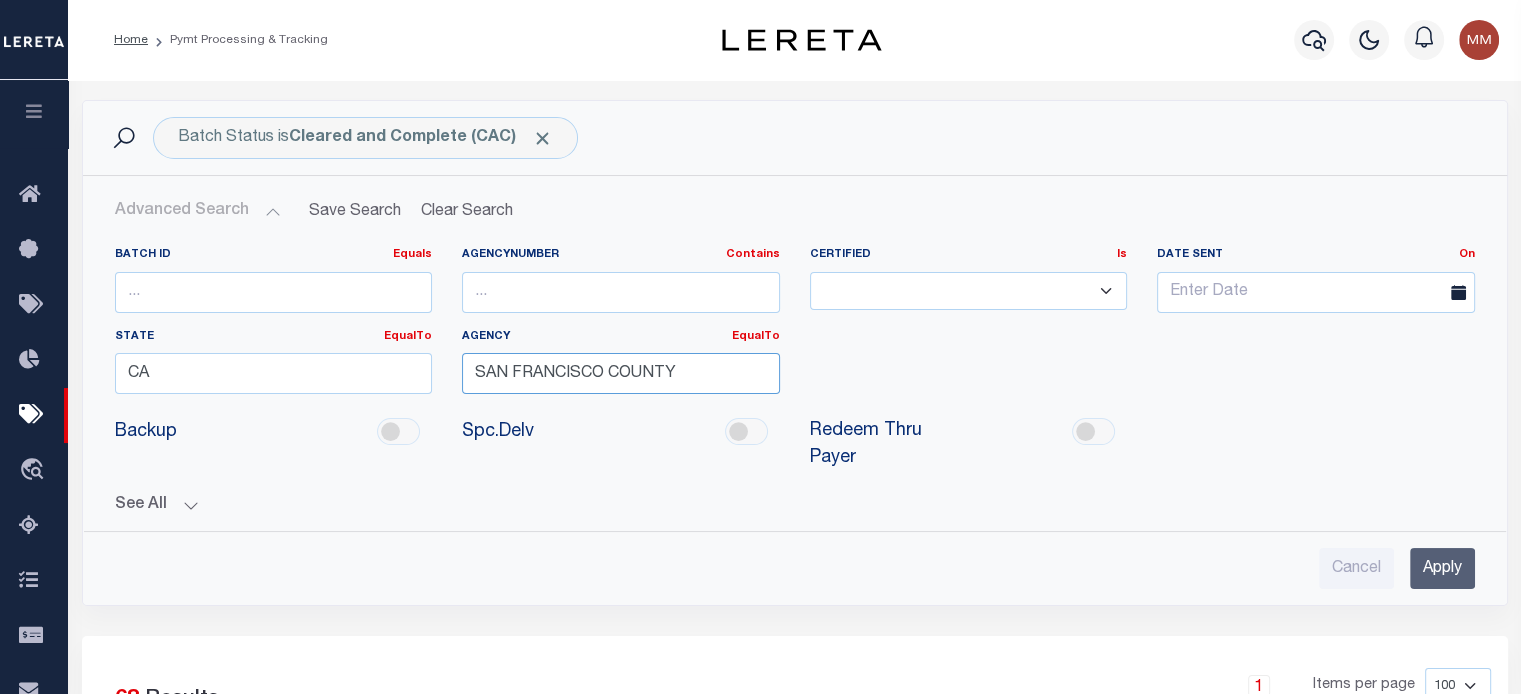 type on "SAN FRANCISCO COUNTY" 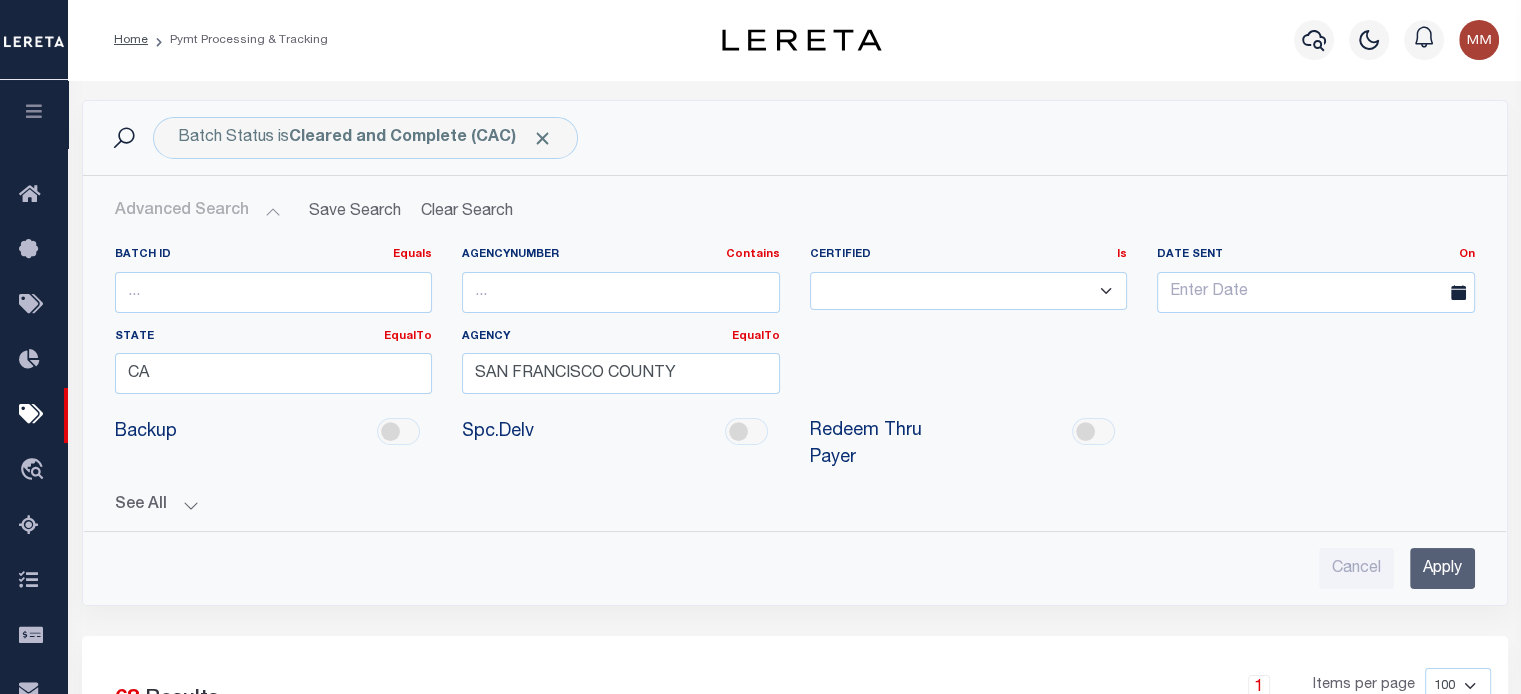 click on "Apply" at bounding box center (1442, 568) 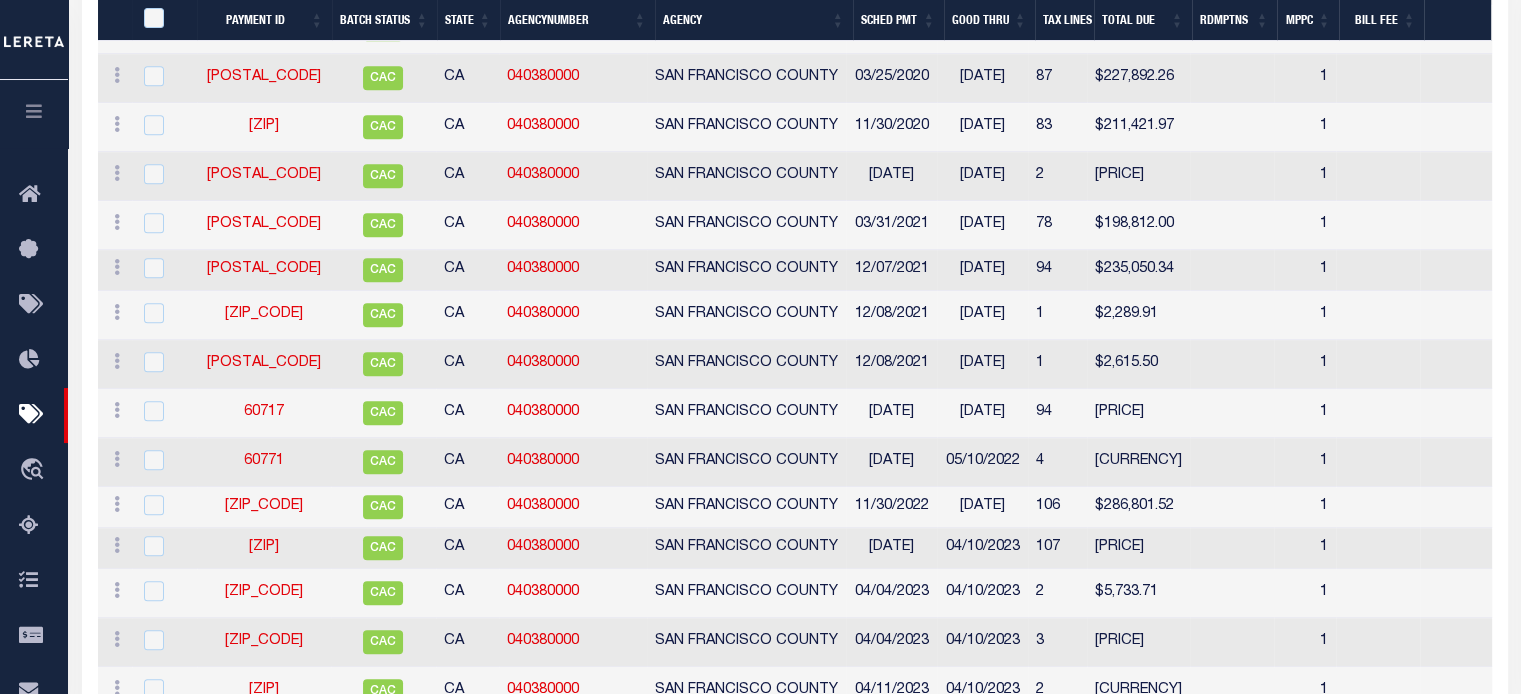 scroll, scrollTop: 2082, scrollLeft: 0, axis: vertical 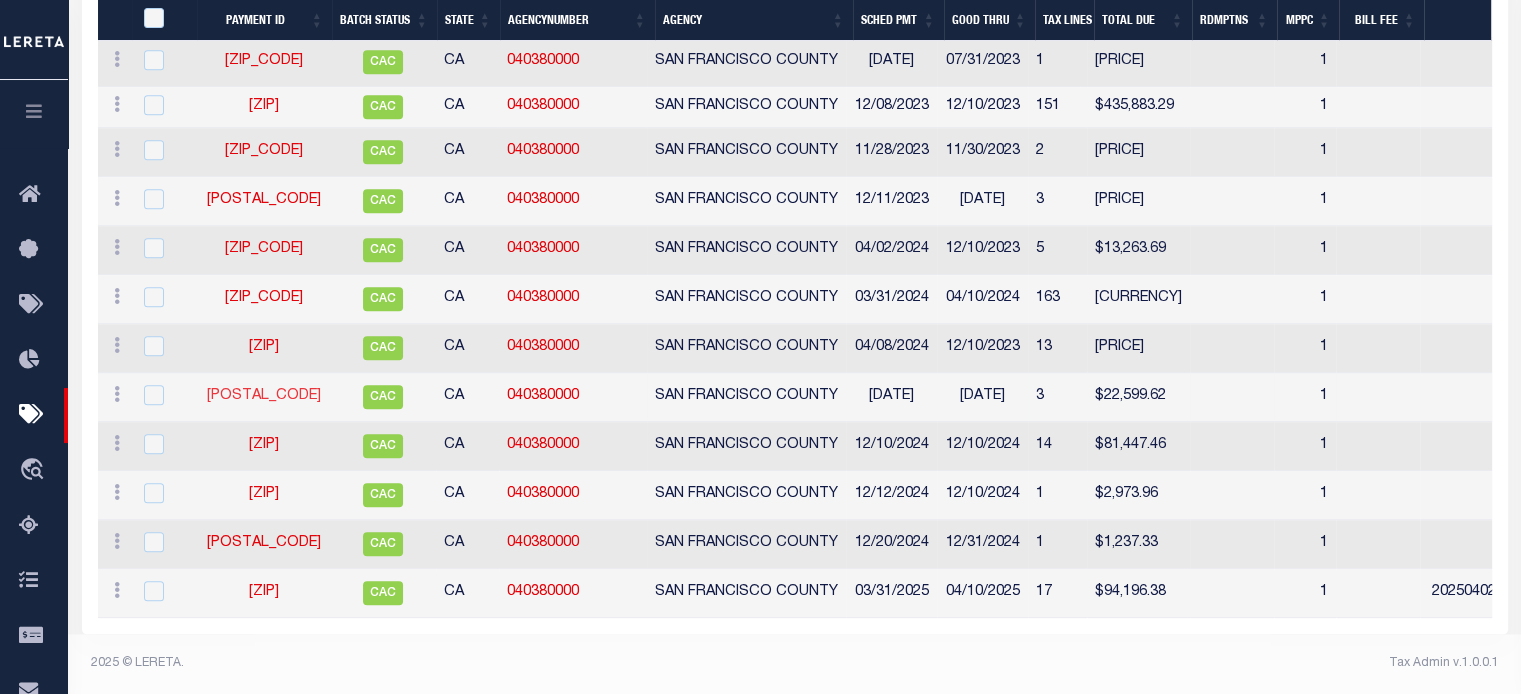 click on "[POSTAL_CODE]" at bounding box center [264, 396] 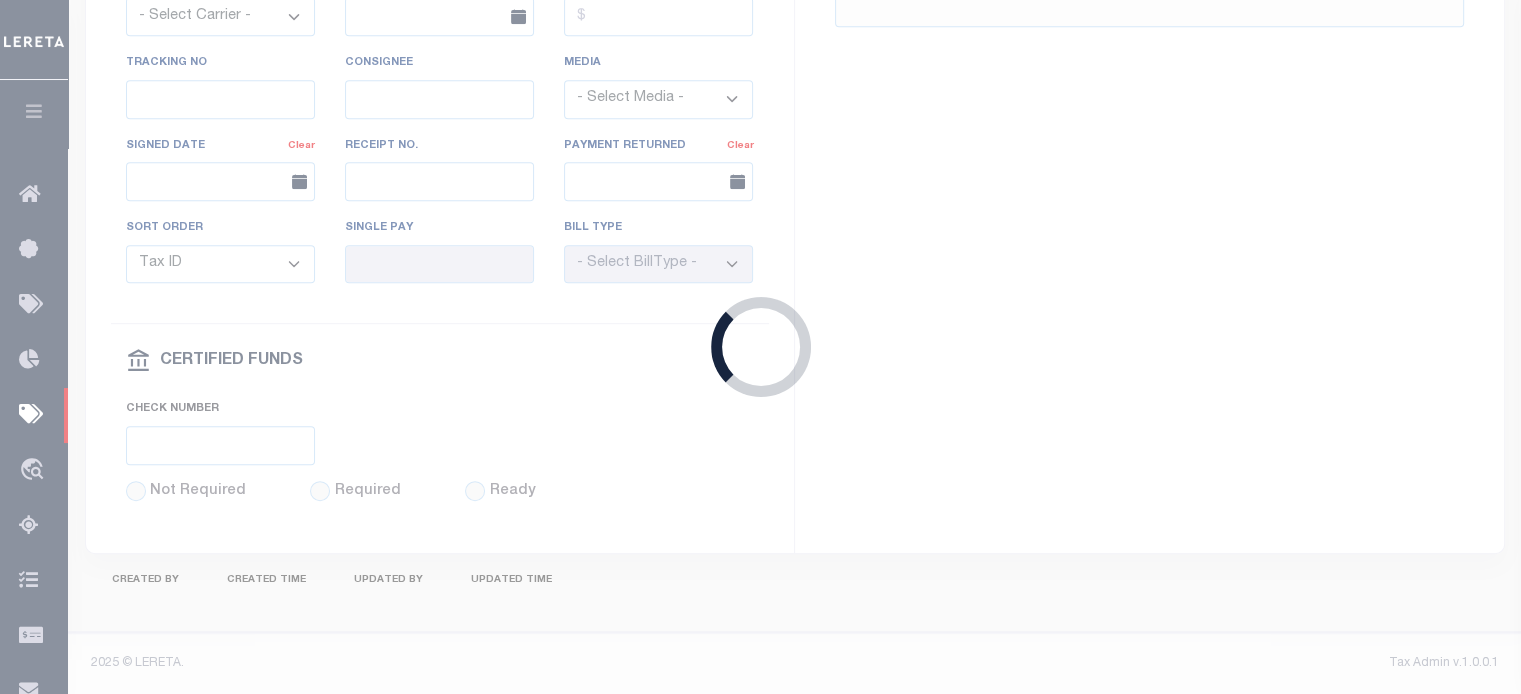 select on "CAC" 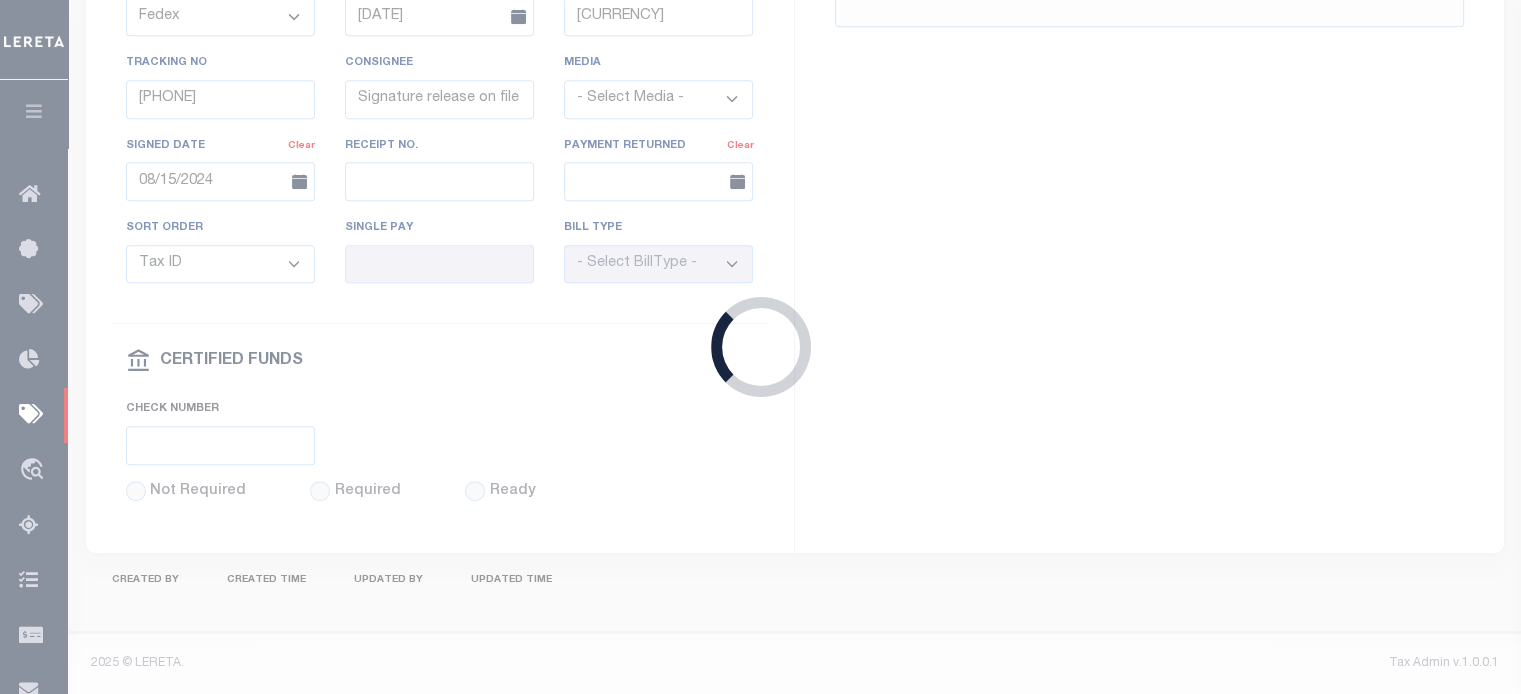 type on "1" 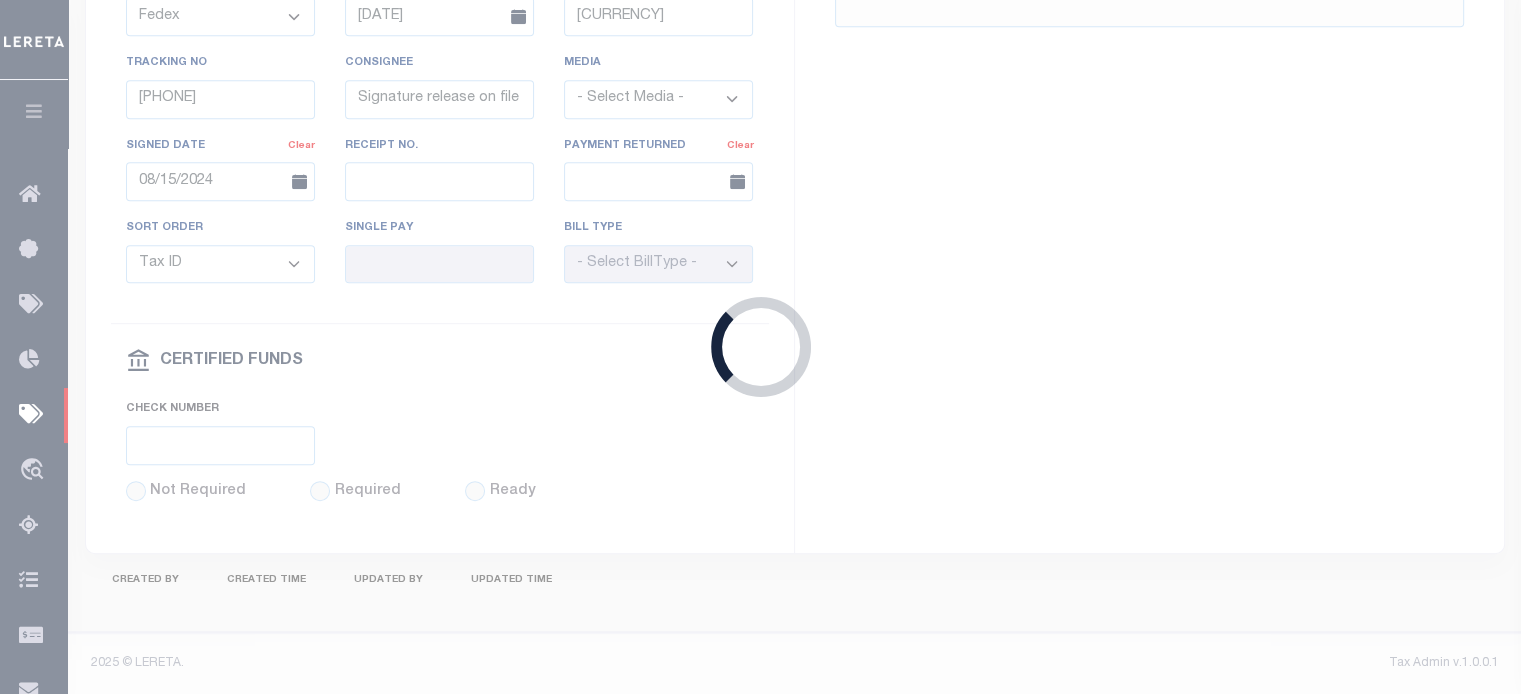 type on "[ACCOUNT_NUMBER]" 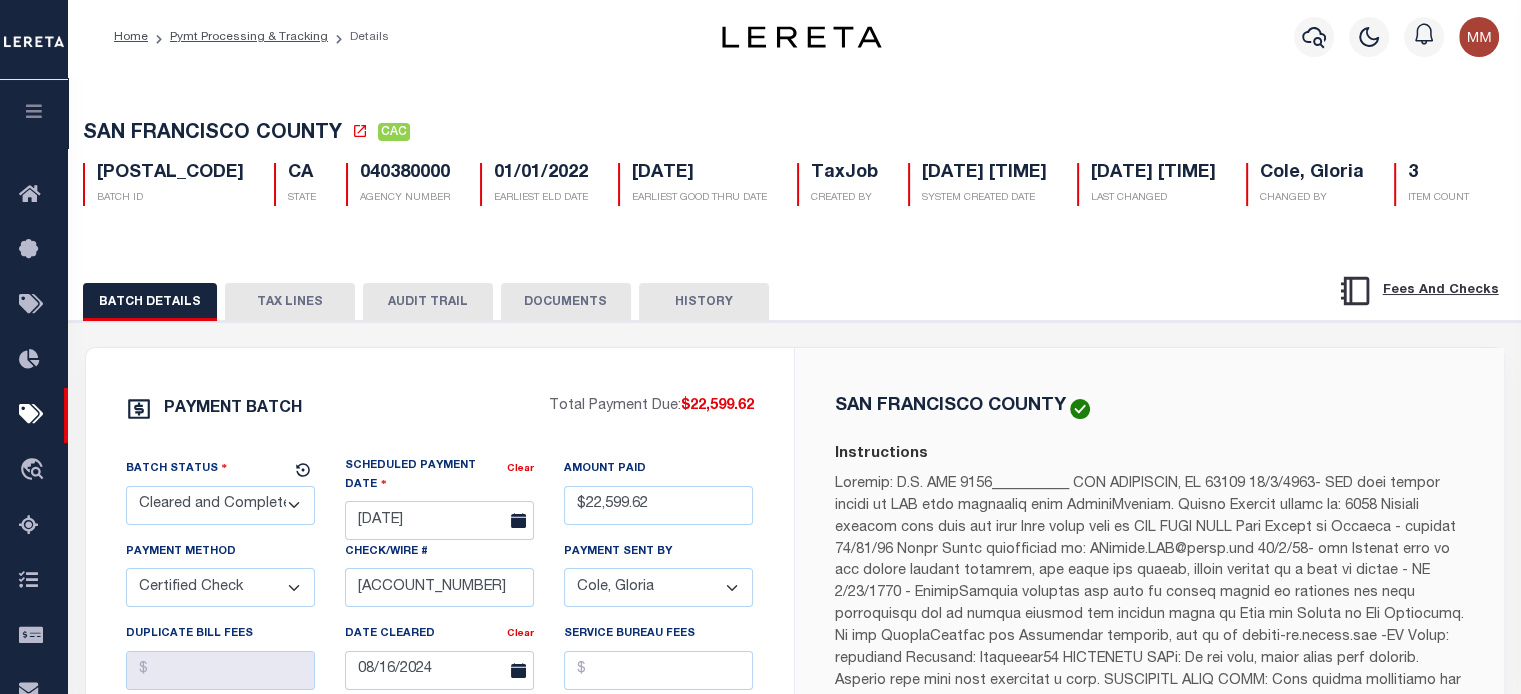 scroll, scrollTop: 0, scrollLeft: 0, axis: both 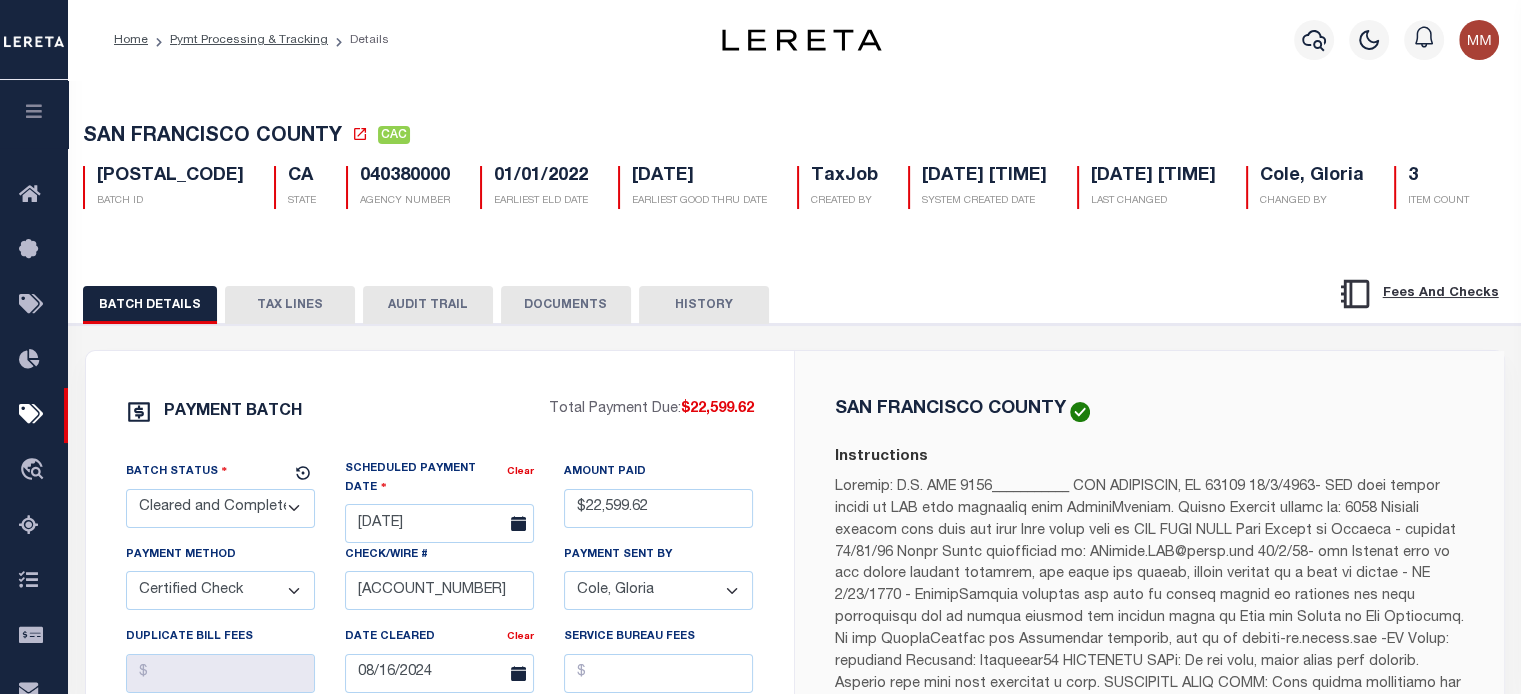drag, startPoint x: 277, startPoint y: 310, endPoint x: 901, endPoint y: 321, distance: 624.0969 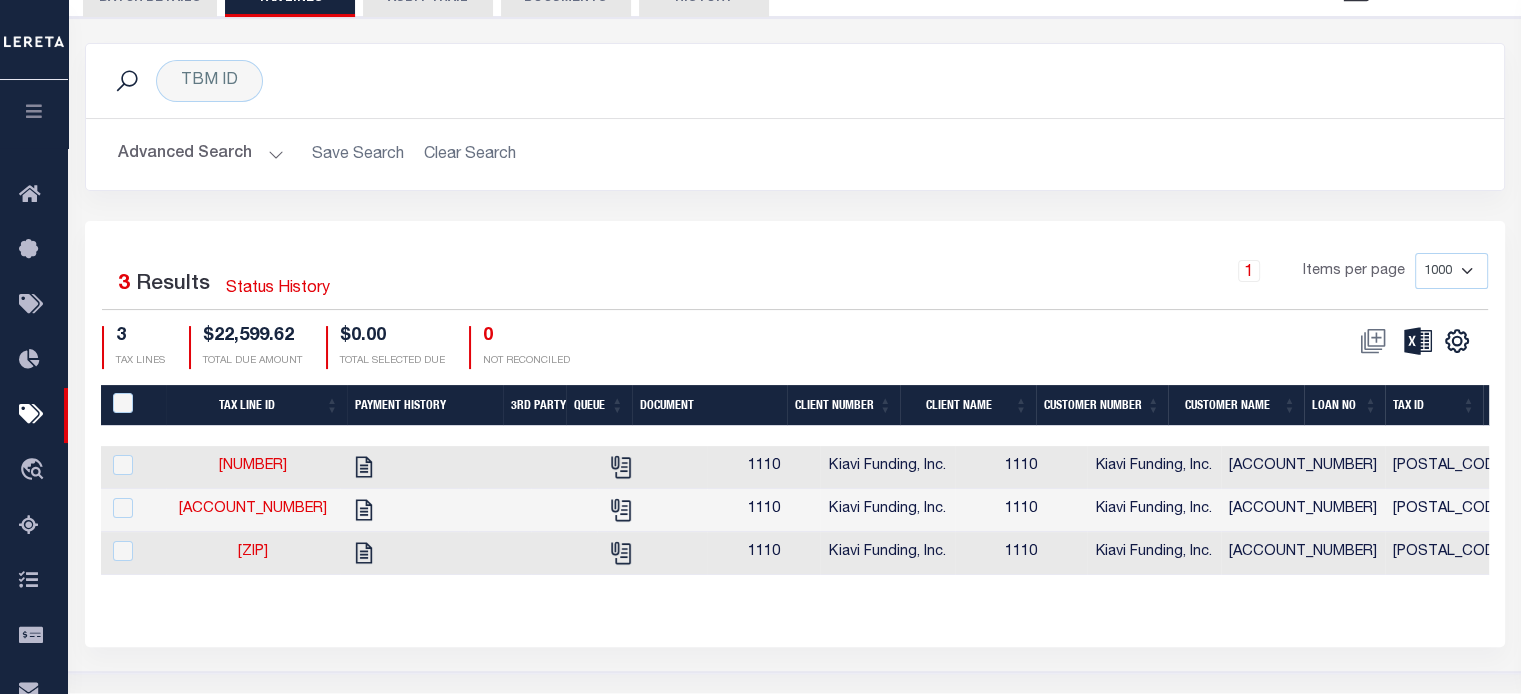 scroll, scrollTop: 366, scrollLeft: 0, axis: vertical 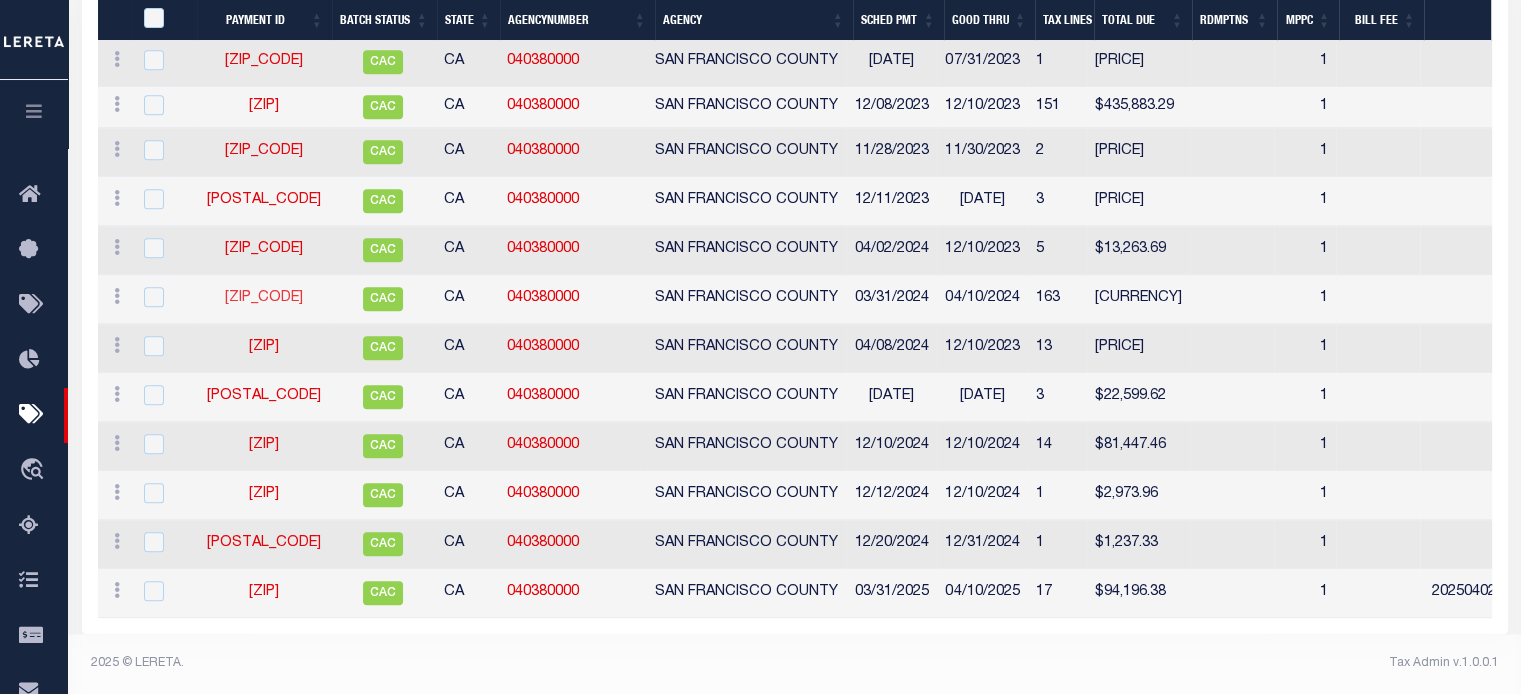 click on "[ZIP_CODE]" at bounding box center [264, 298] 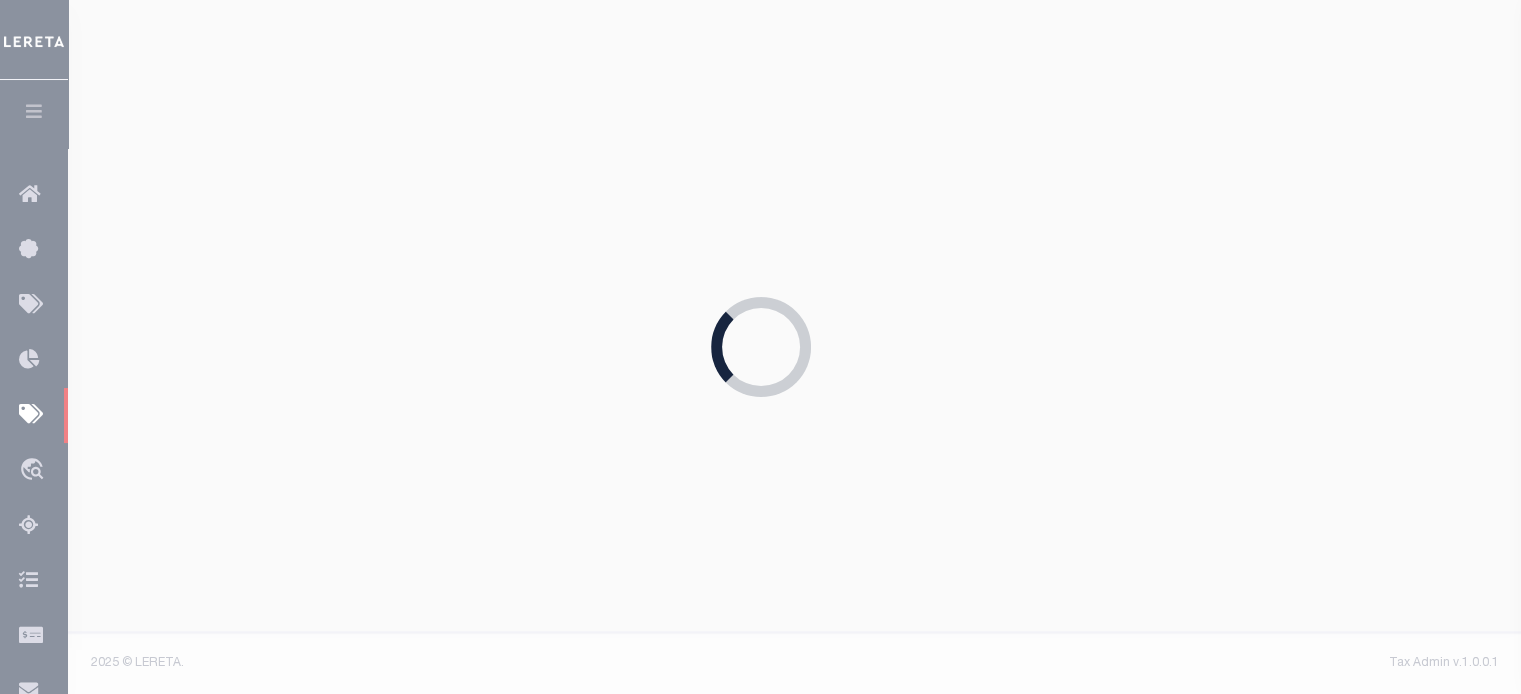 type on "03/31/2024" 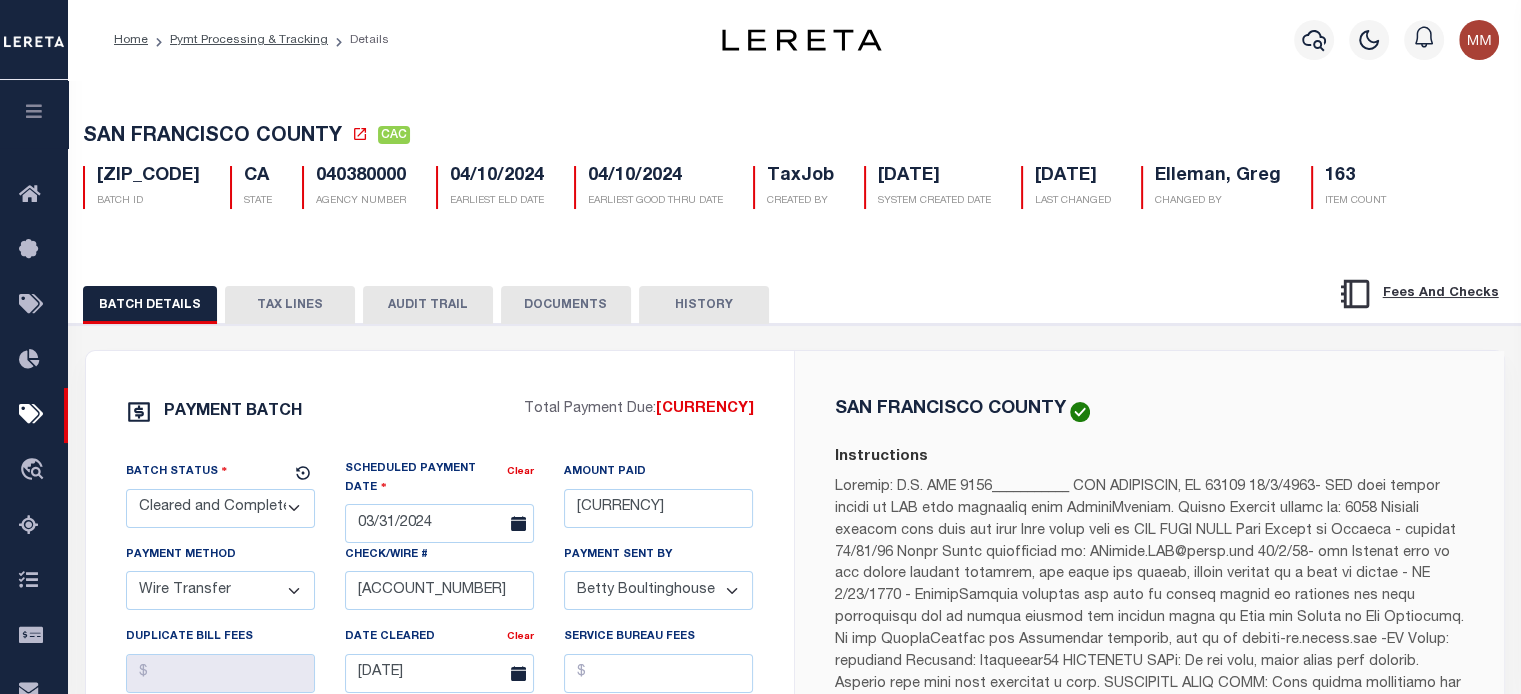 scroll, scrollTop: 0, scrollLeft: 0, axis: both 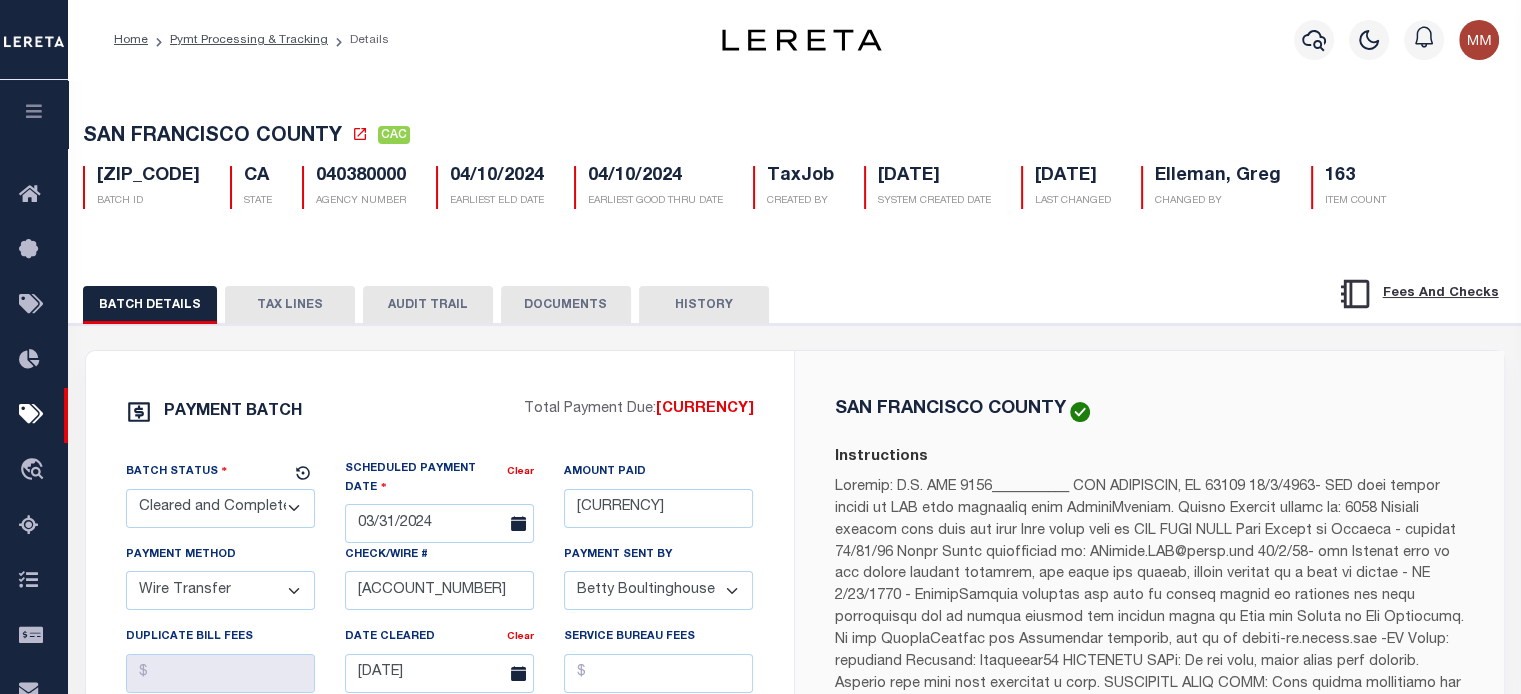 click on "TAX LINES" at bounding box center [290, 305] 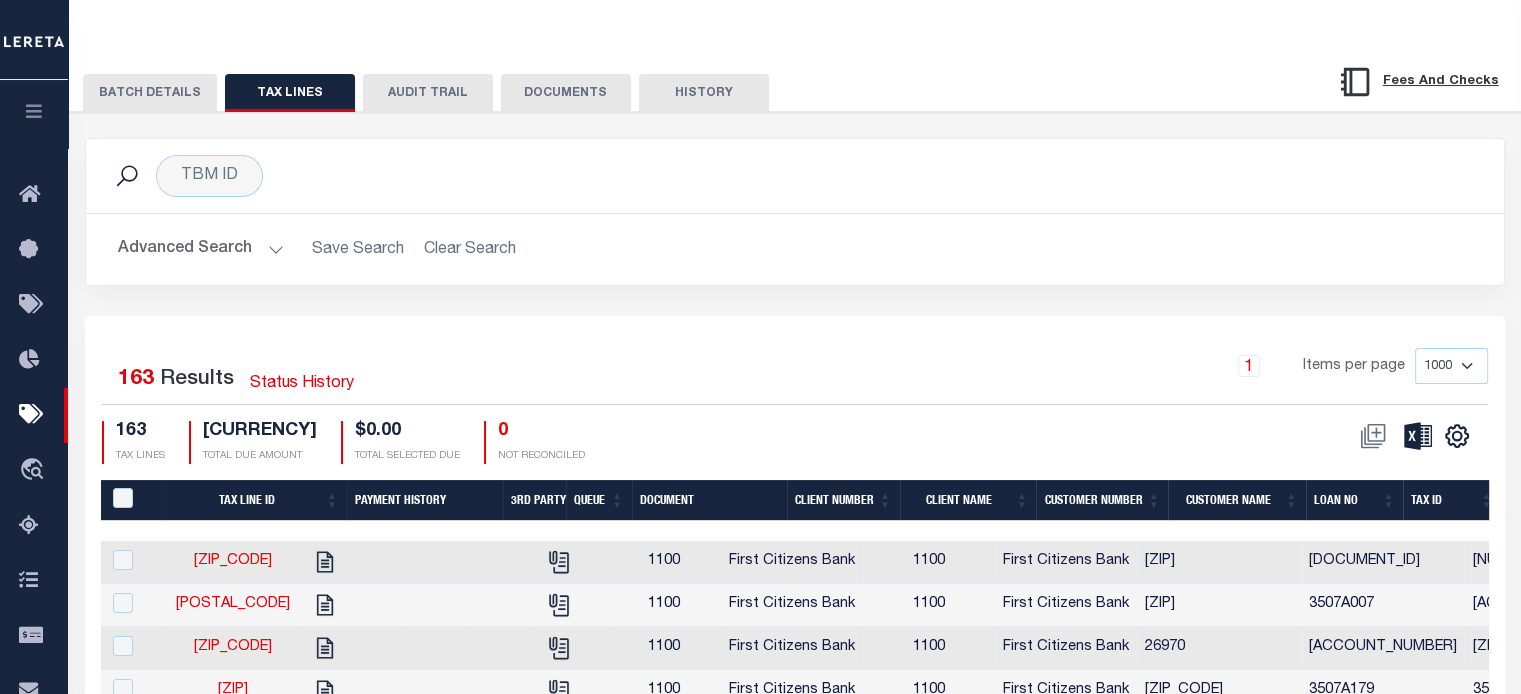 scroll, scrollTop: 400, scrollLeft: 0, axis: vertical 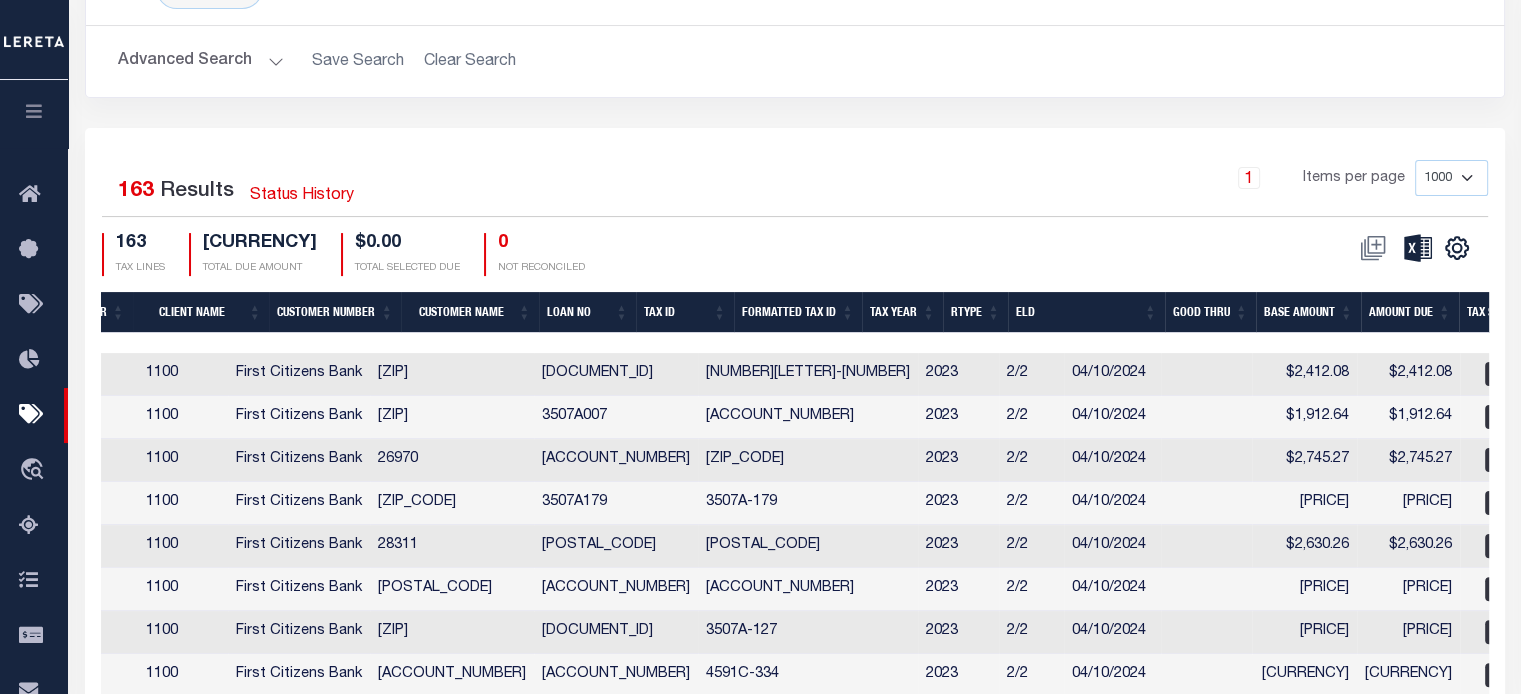 click on "Tax ID" at bounding box center (685, 312) 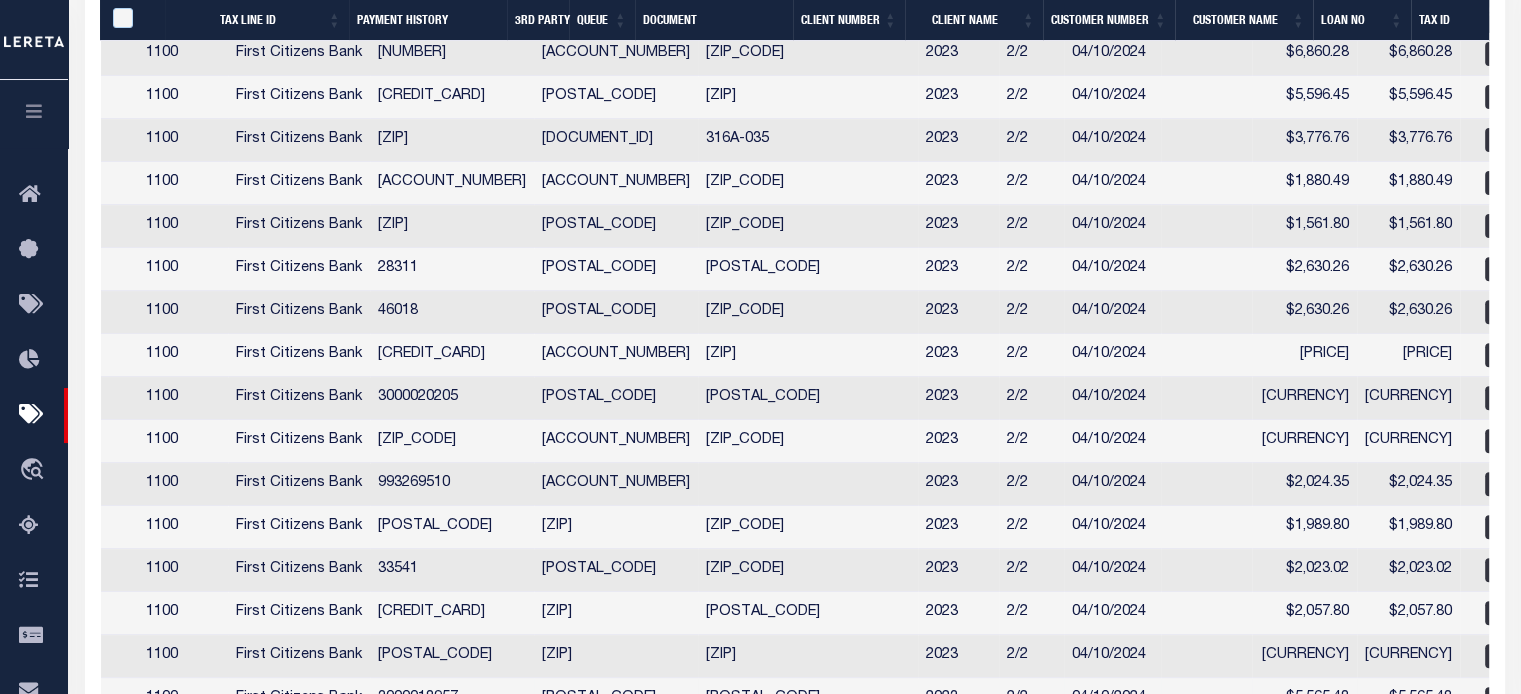scroll, scrollTop: 1040, scrollLeft: 0, axis: vertical 